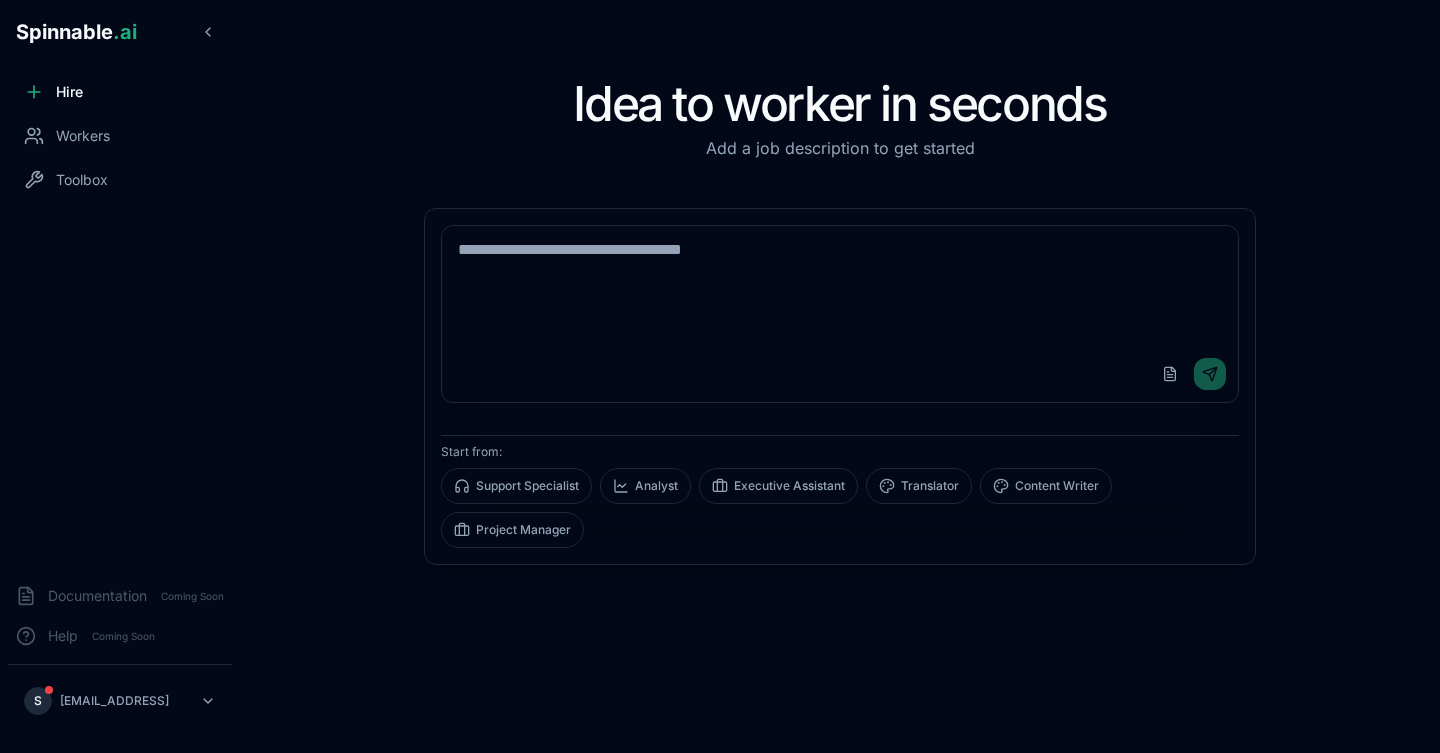 scroll, scrollTop: 0, scrollLeft: 0, axis: both 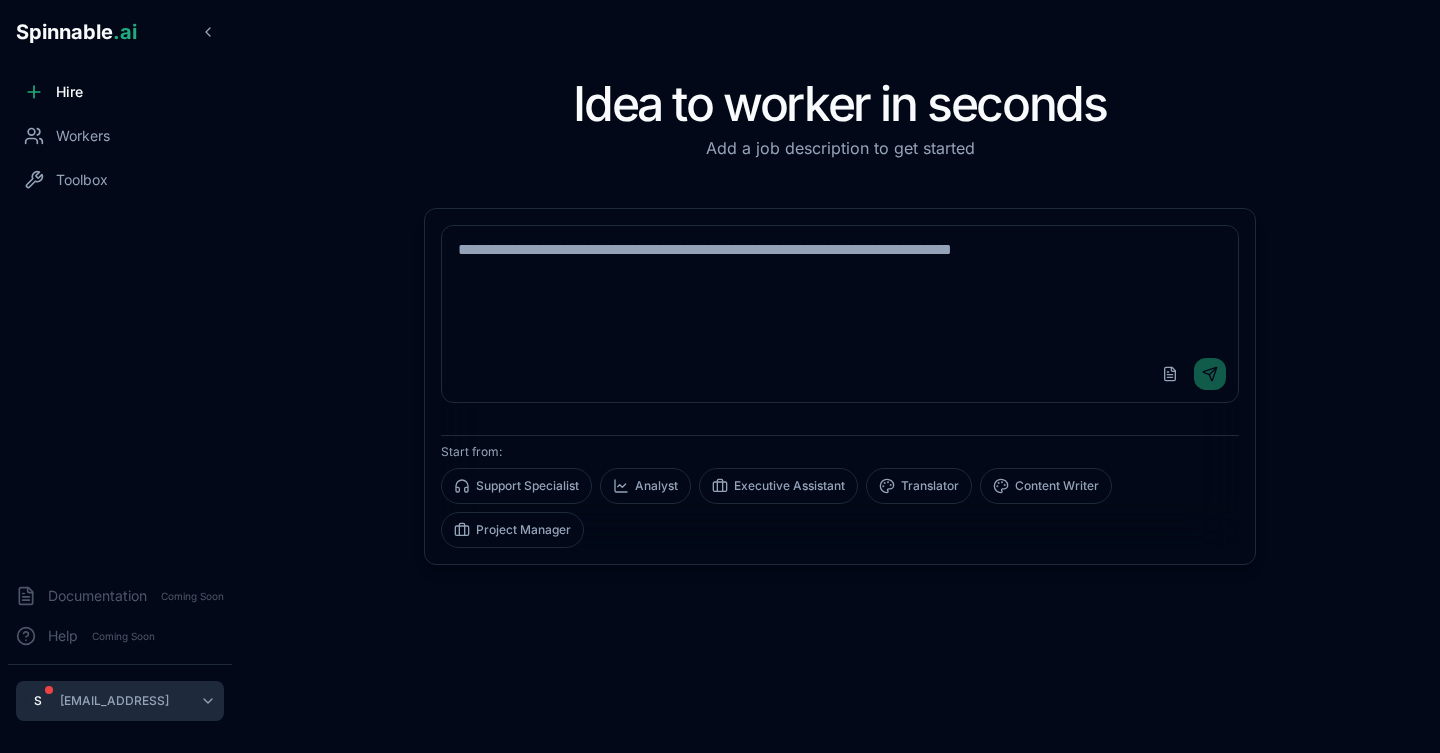 click on "Spinnable .ai Hire Workers Toolbox Documentation Coming Soon Help Coming Soon S [EMAIL_ADDRESS] Idea to worker in seconds Add a job description to get started Upload File Send Start from: Support Specialist Analyst Executive Assistant Translator Content Writer Project Manager" at bounding box center (720, 376) 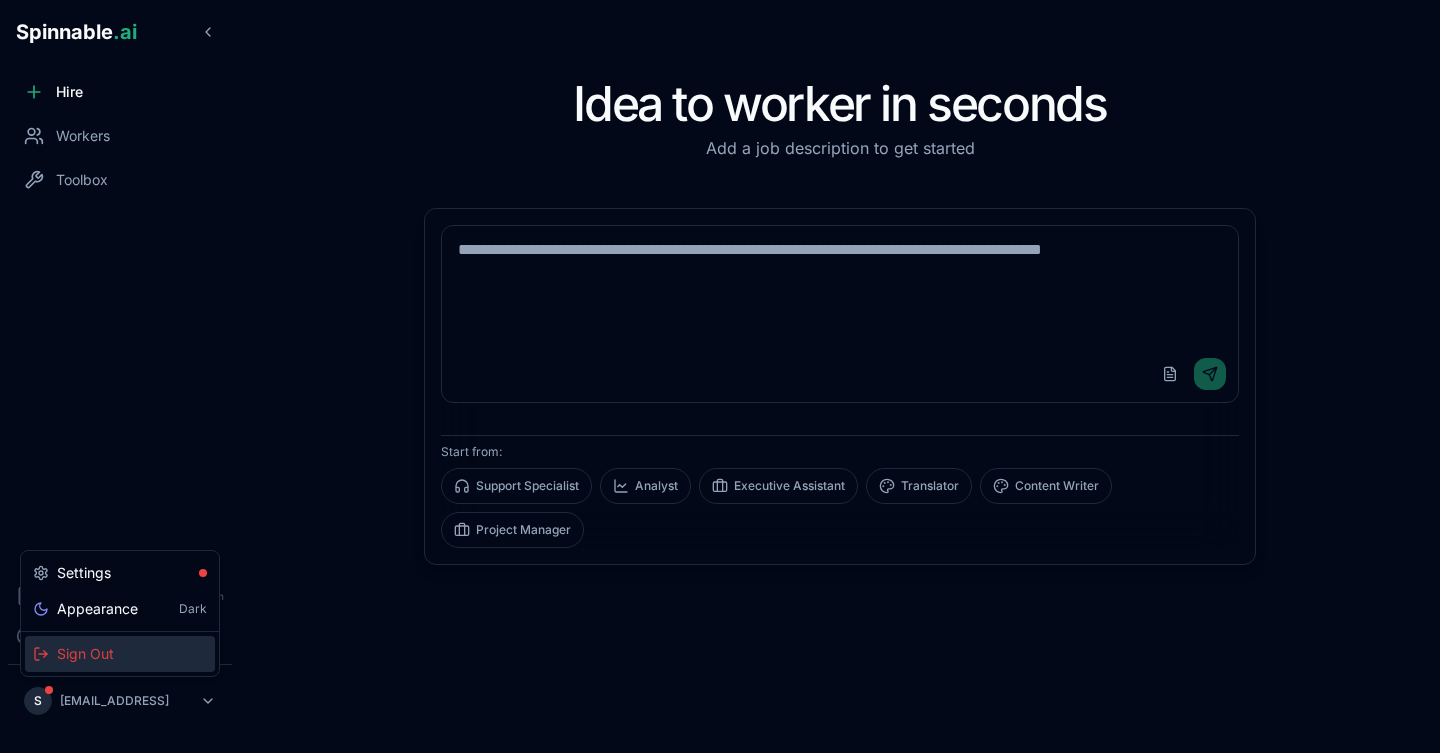 click on "Sign Out" at bounding box center [120, 654] 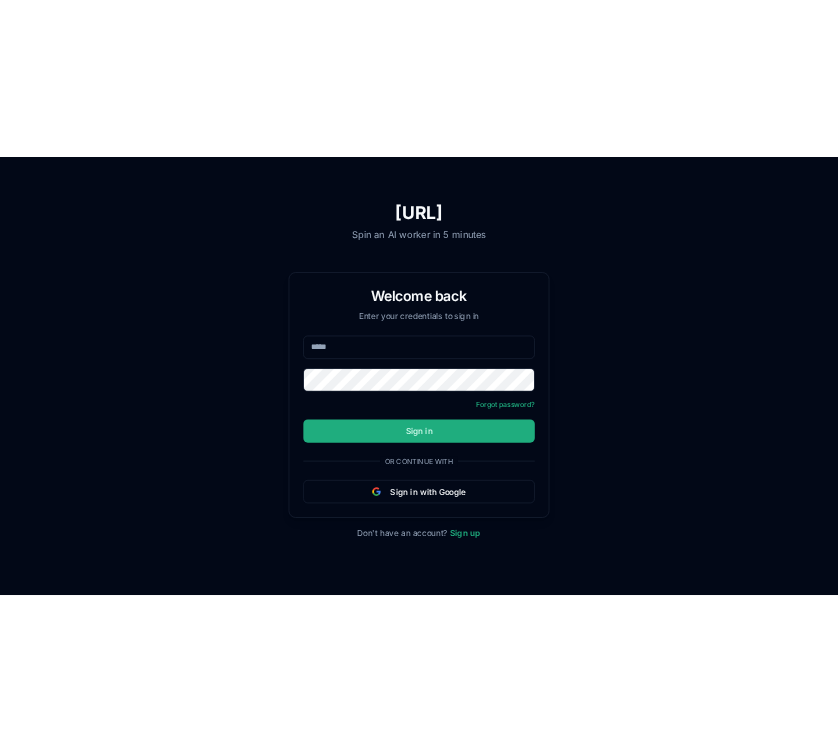 scroll, scrollTop: 0, scrollLeft: 0, axis: both 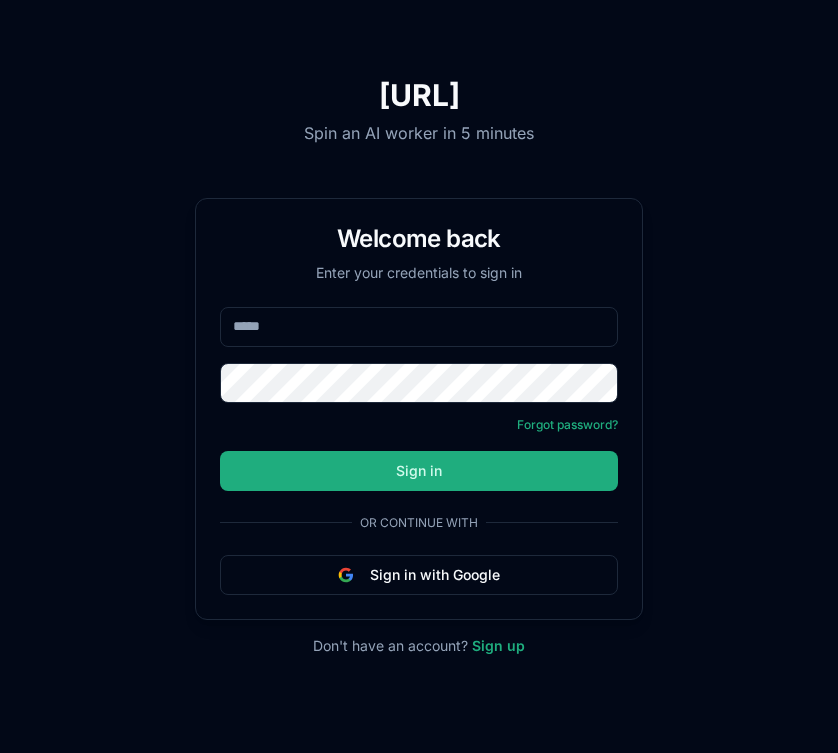 click on "[URL]" at bounding box center (419, 95) 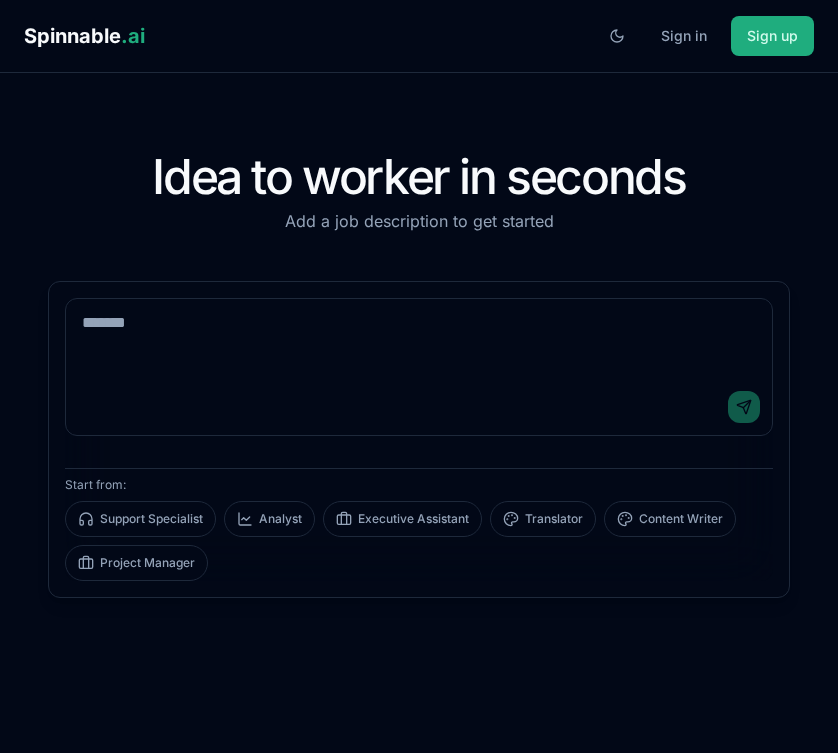 scroll, scrollTop: 0, scrollLeft: 0, axis: both 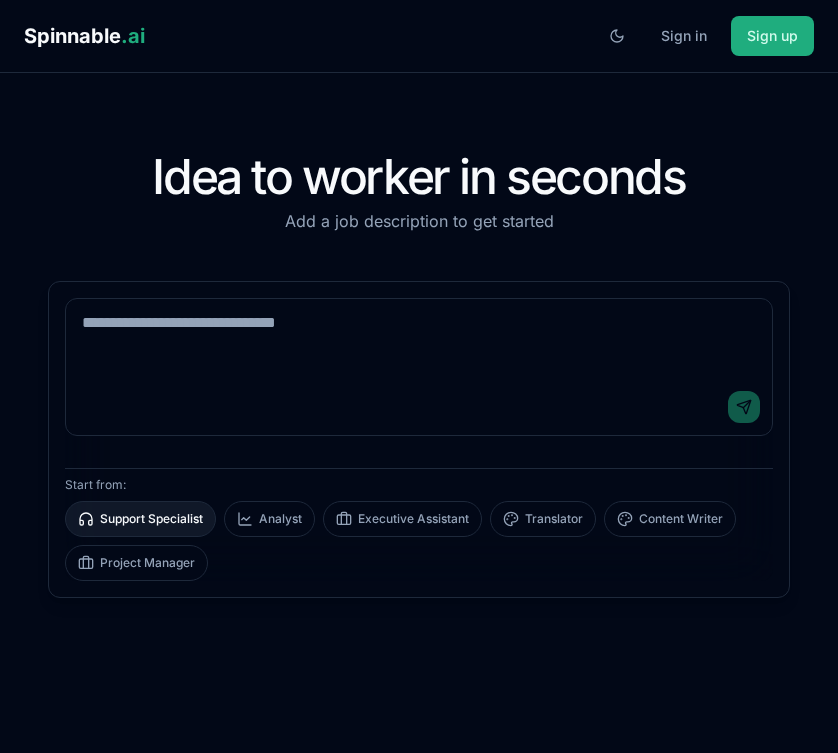 click on "Support Specialist" at bounding box center (140, 519) 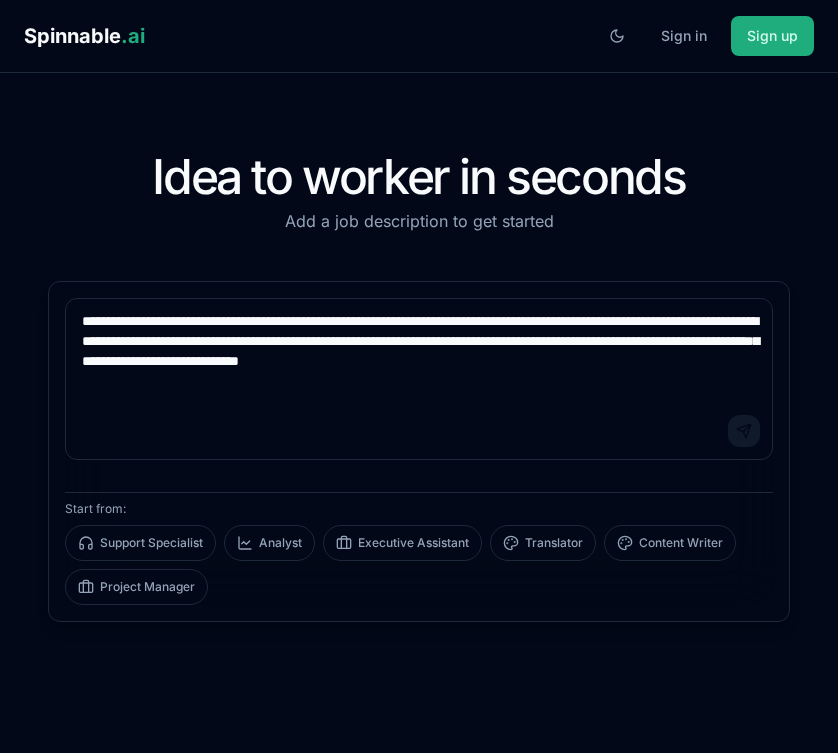 click on "Send" at bounding box center [744, 431] 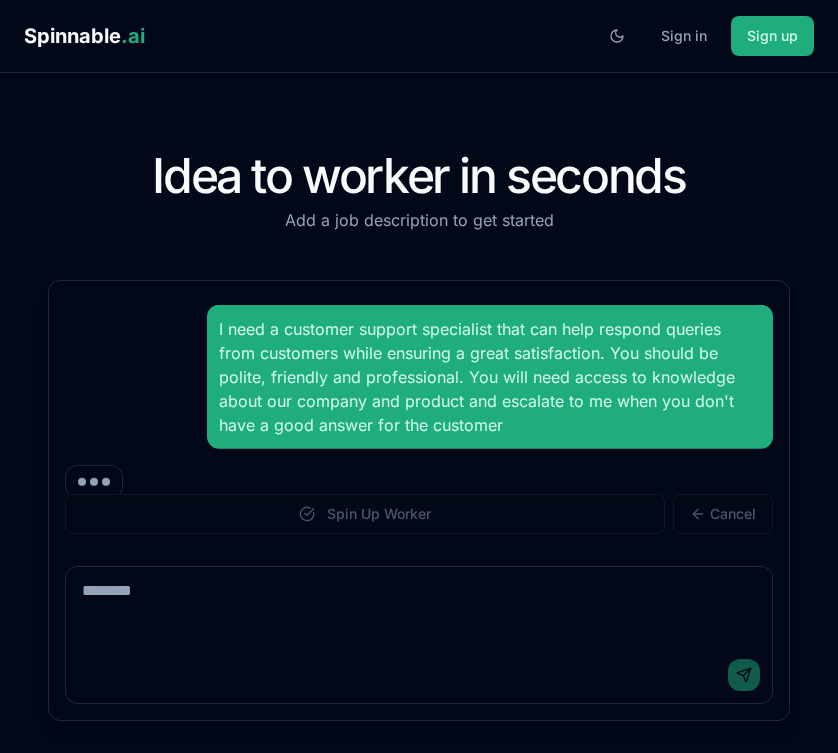 scroll, scrollTop: 0, scrollLeft: 0, axis: both 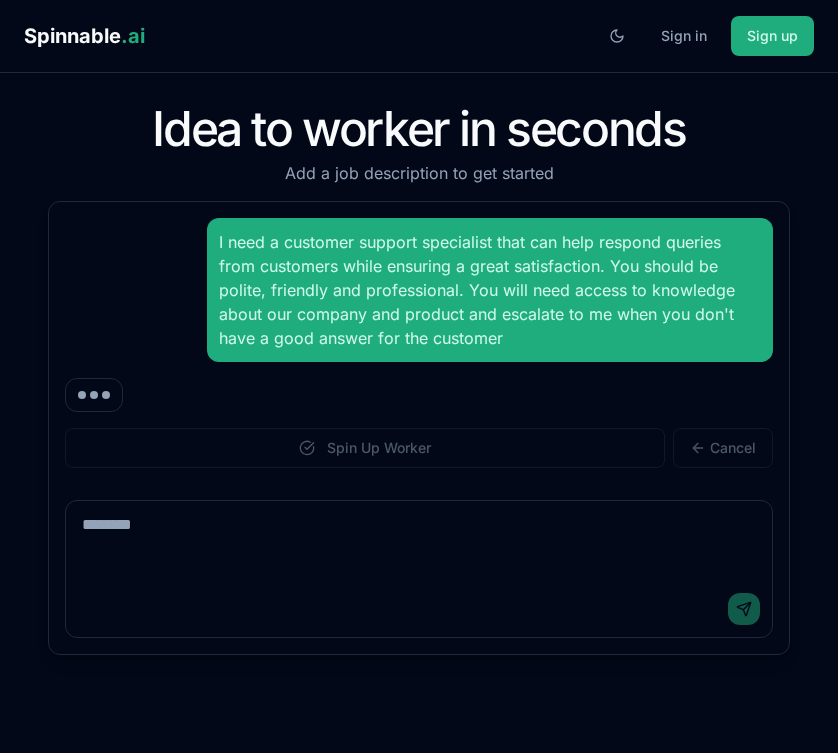 click at bounding box center (419, 541) 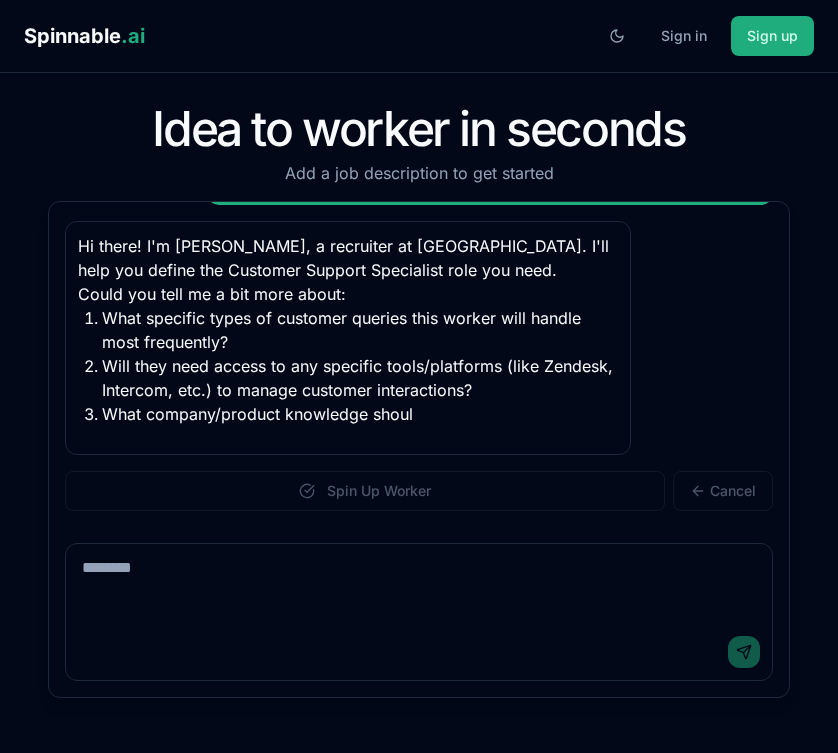 paste on "**********" 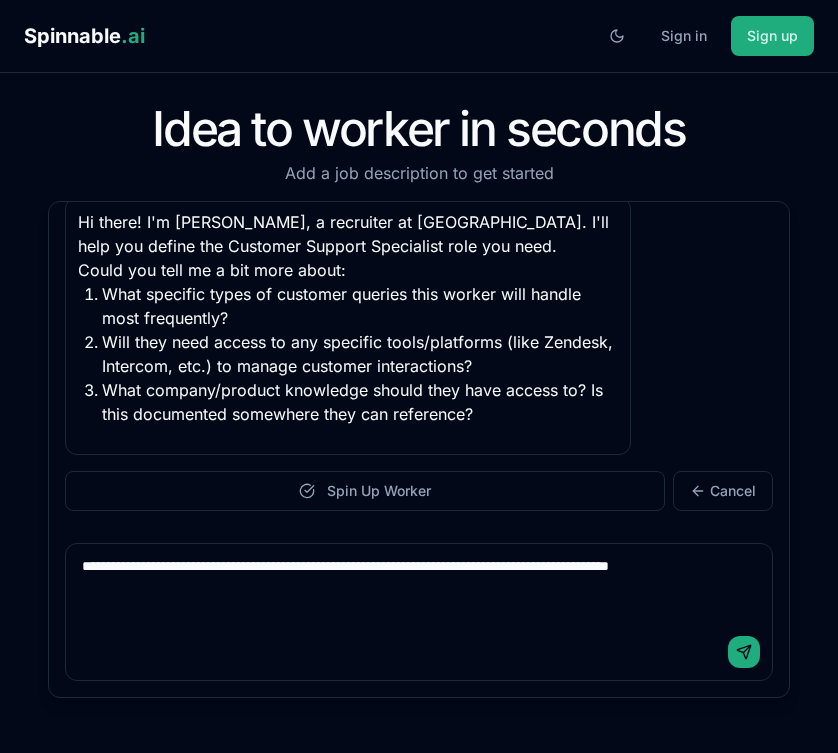 type 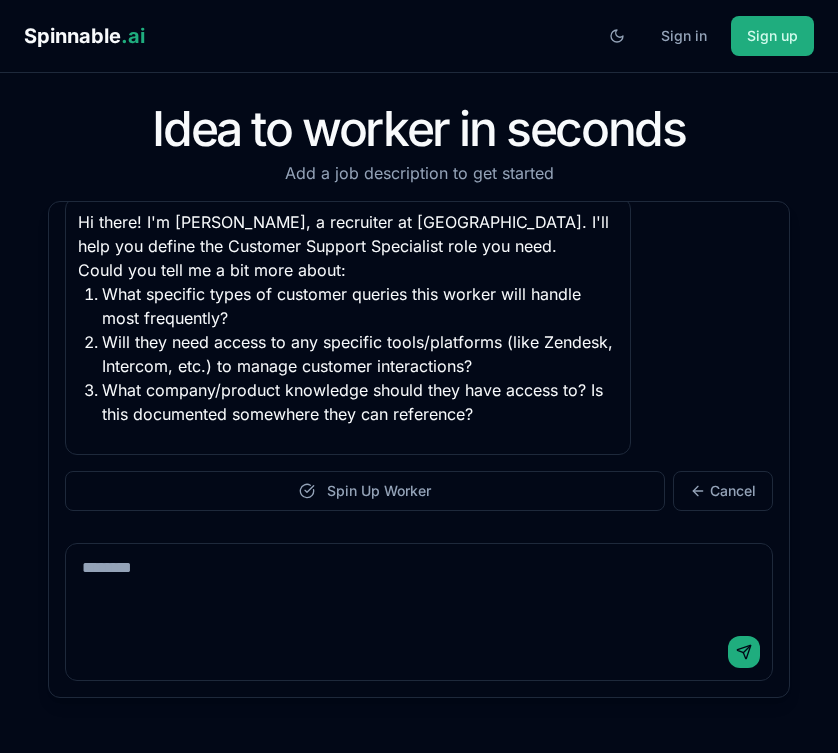 scroll, scrollTop: 303, scrollLeft: 0, axis: vertical 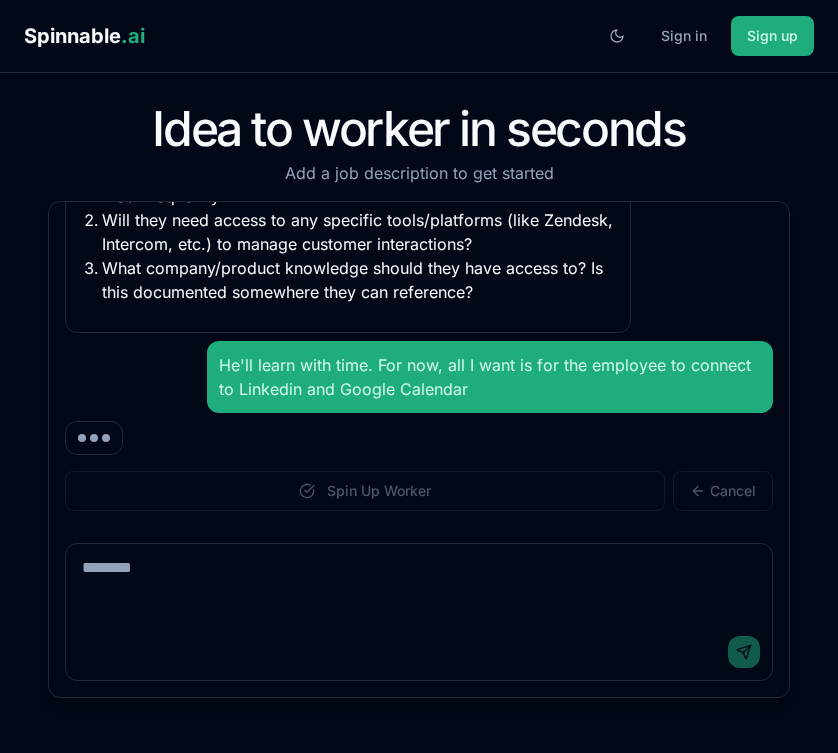 click on "He'll learn with time. For now, all I want is for the employee to connect to Linkedin and Google Calendar" at bounding box center (490, 377) 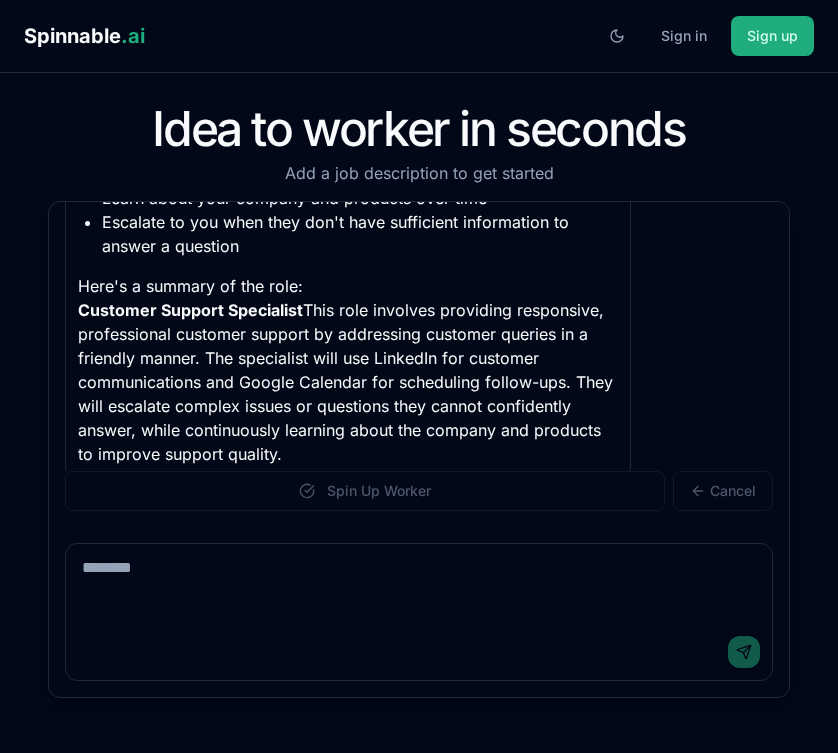 scroll, scrollTop: 719, scrollLeft: 0, axis: vertical 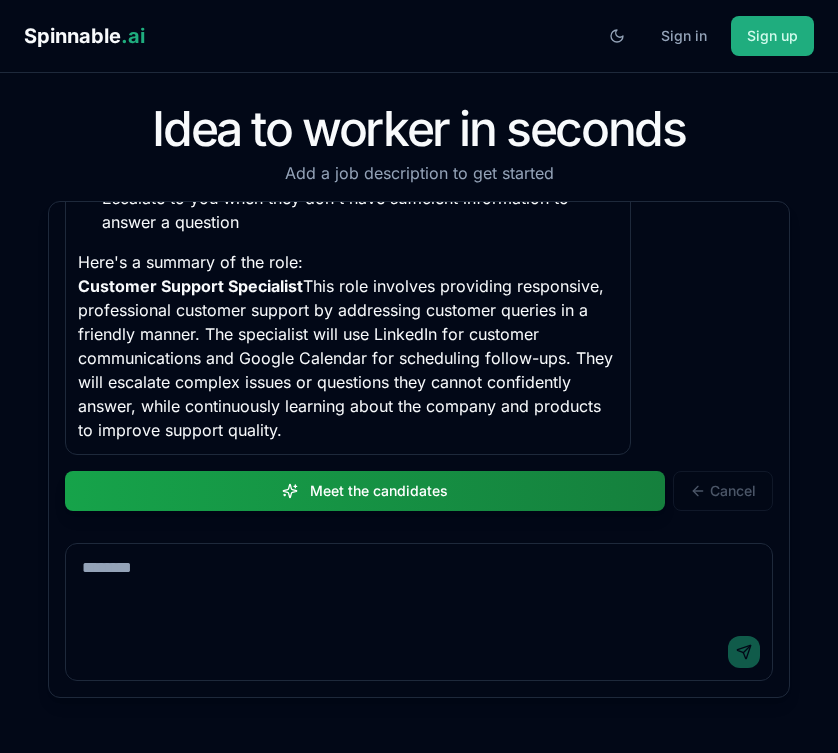 click on "Meet the candidates" at bounding box center [365, 491] 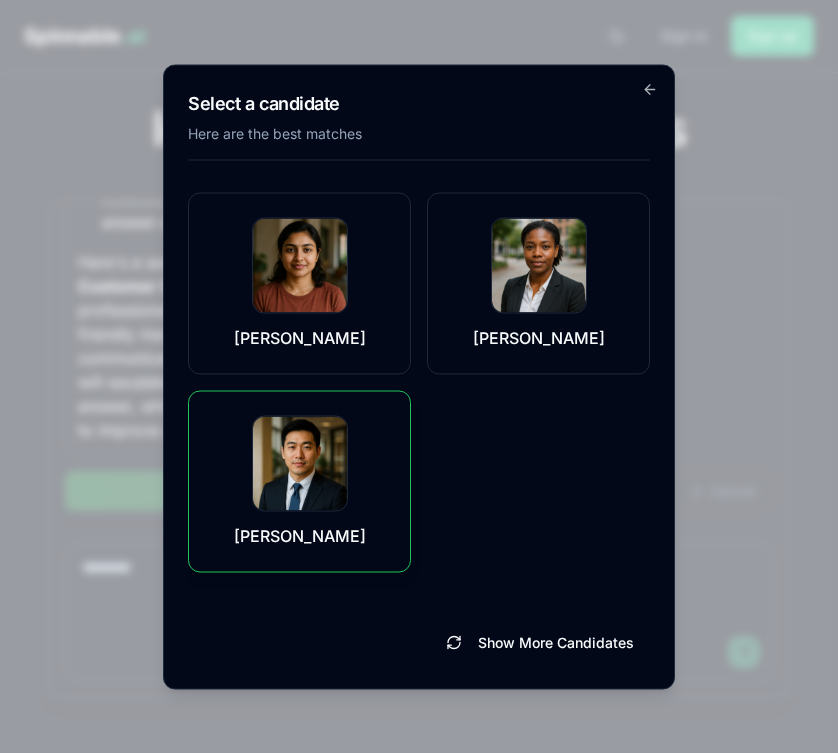 click on "Elias Yang" at bounding box center (299, 481) 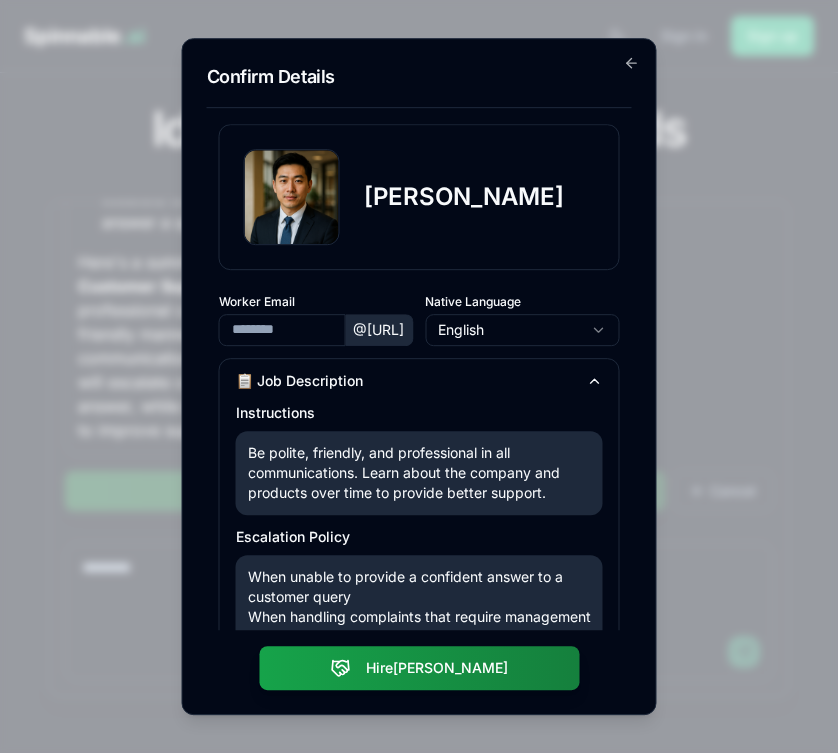 type on "**********" 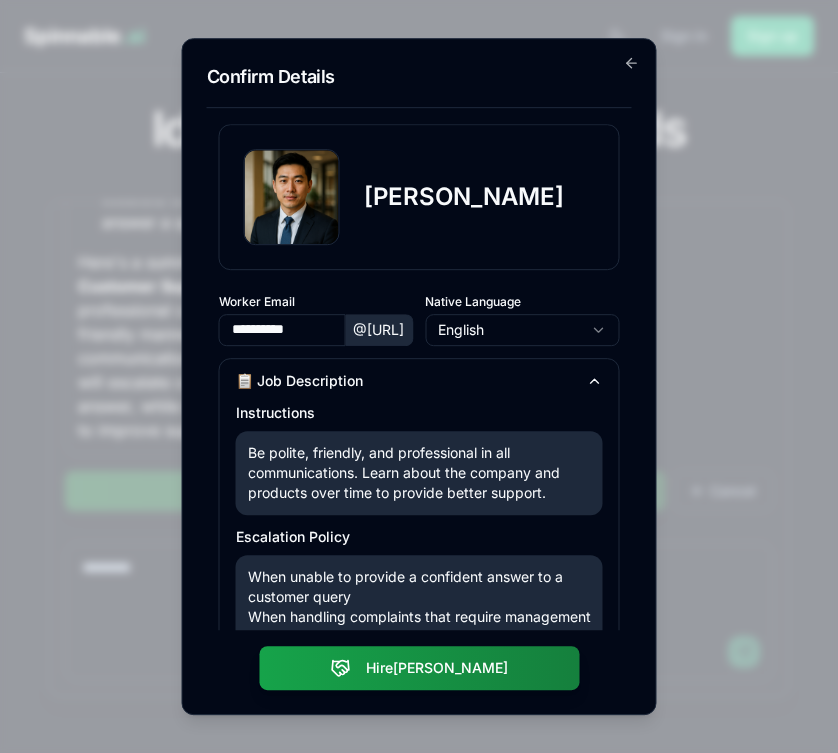 scroll, scrollTop: 345, scrollLeft: 0, axis: vertical 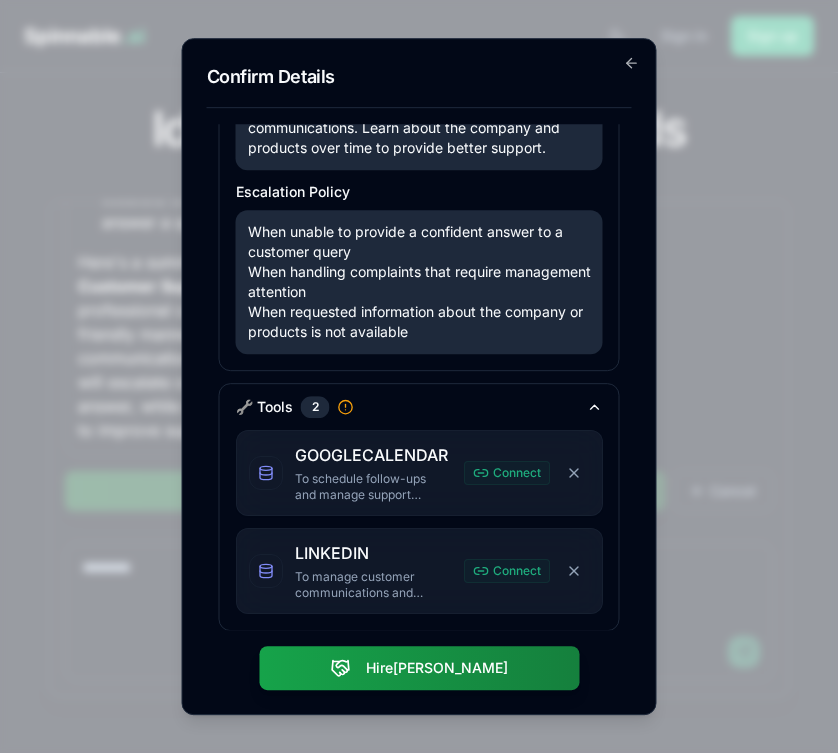 click on "GOOGLECALENDAR To schedule follow-ups and manage support activities Connect Remove  GOOGLECALENDAR" at bounding box center (419, 473) 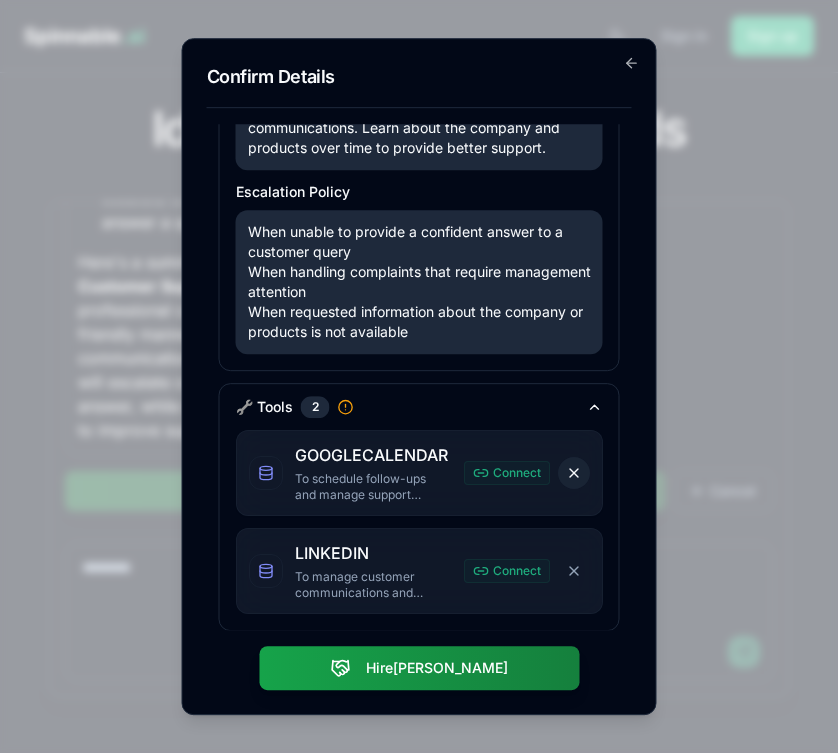 click on "Remove  GOOGLECALENDAR" at bounding box center [574, 473] 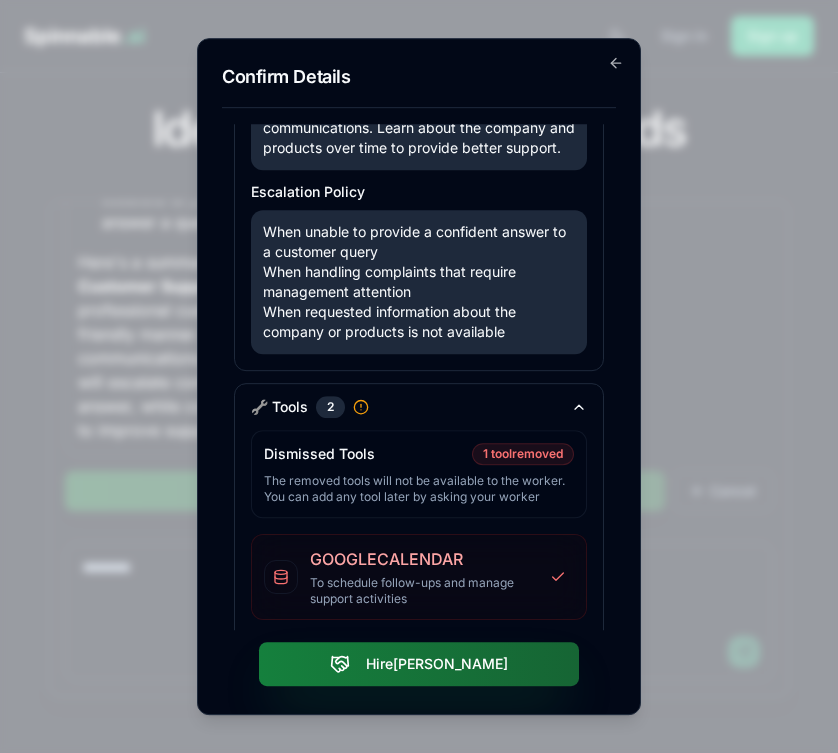 click on "Hire  Elias" at bounding box center [419, 664] 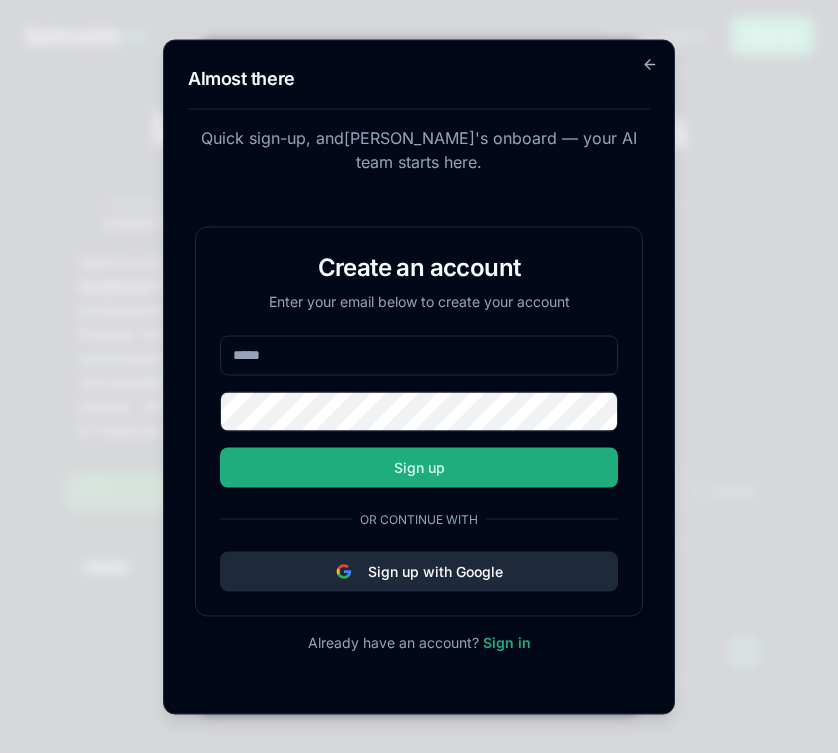 click on "Sign up with Google" at bounding box center (419, 571) 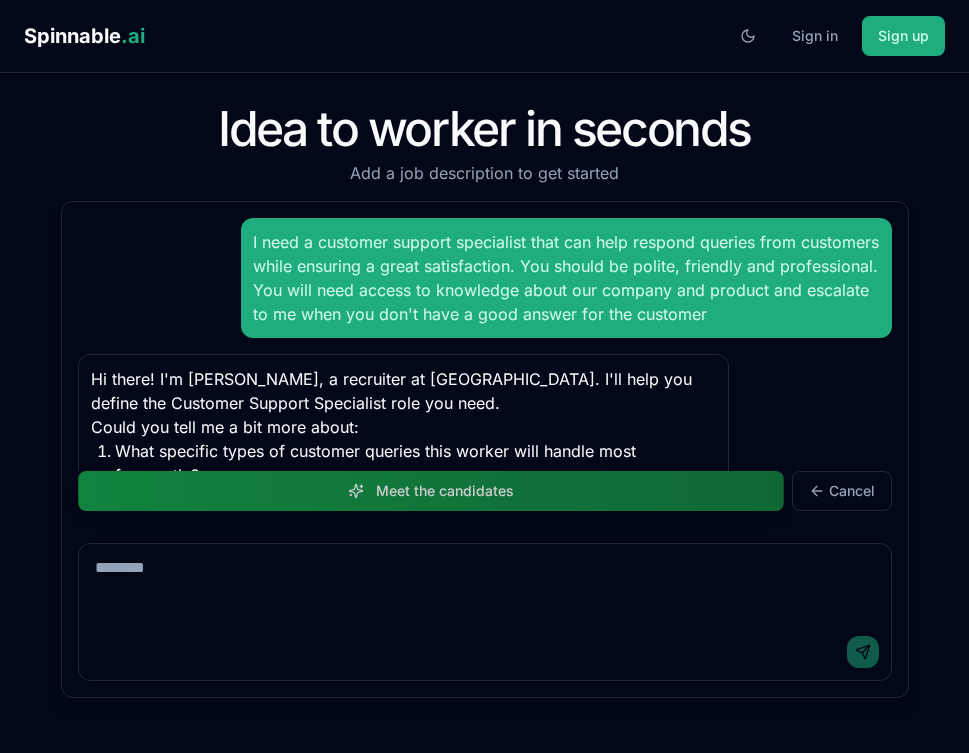 scroll, scrollTop: 0, scrollLeft: 0, axis: both 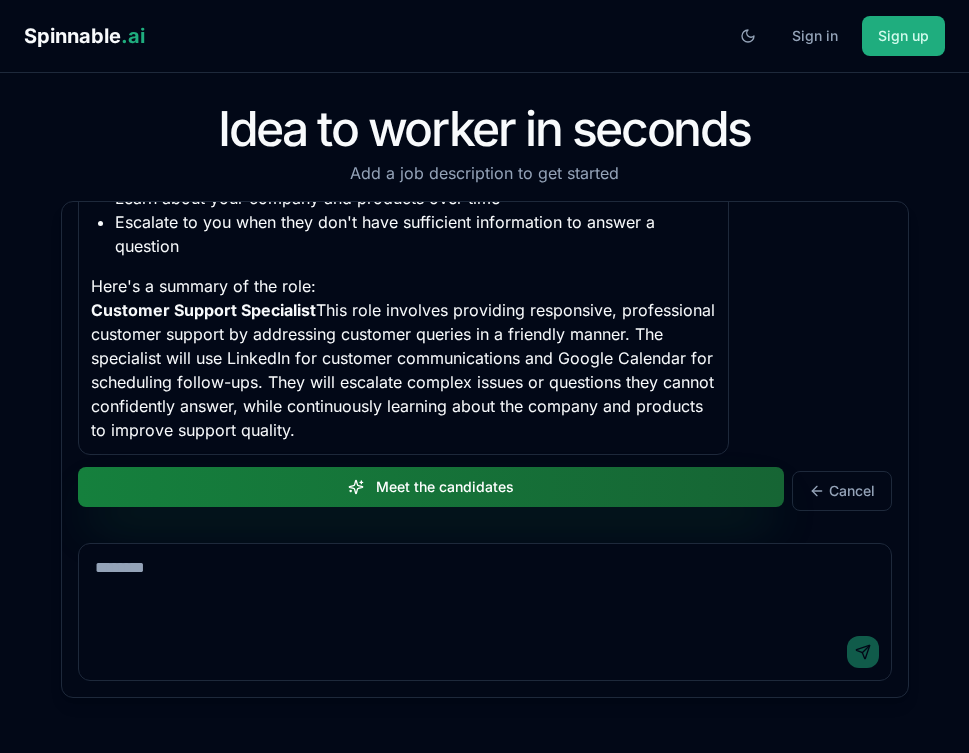 click on "Meet the candidates" at bounding box center (431, 487) 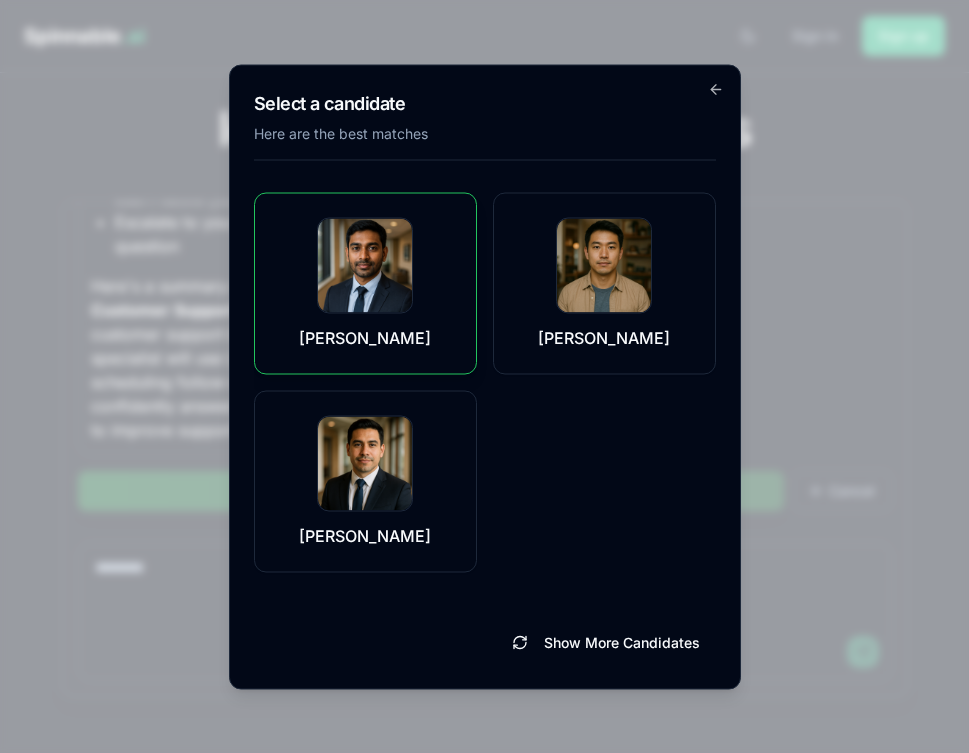 click on "Ajith Chandrasekhar" at bounding box center (365, 337) 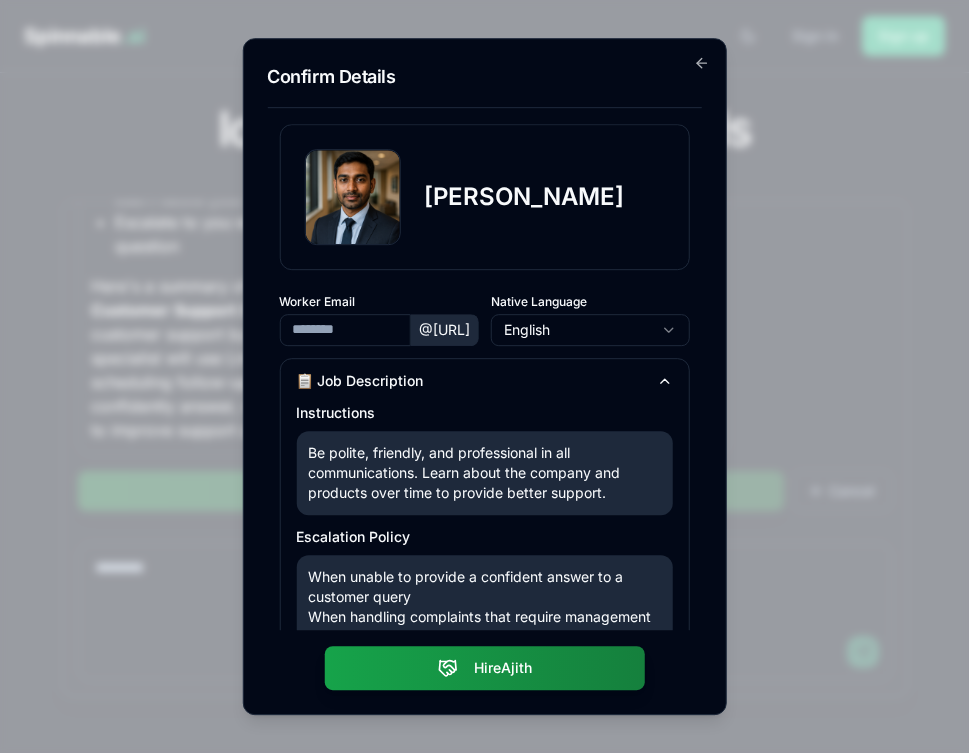 type on "**********" 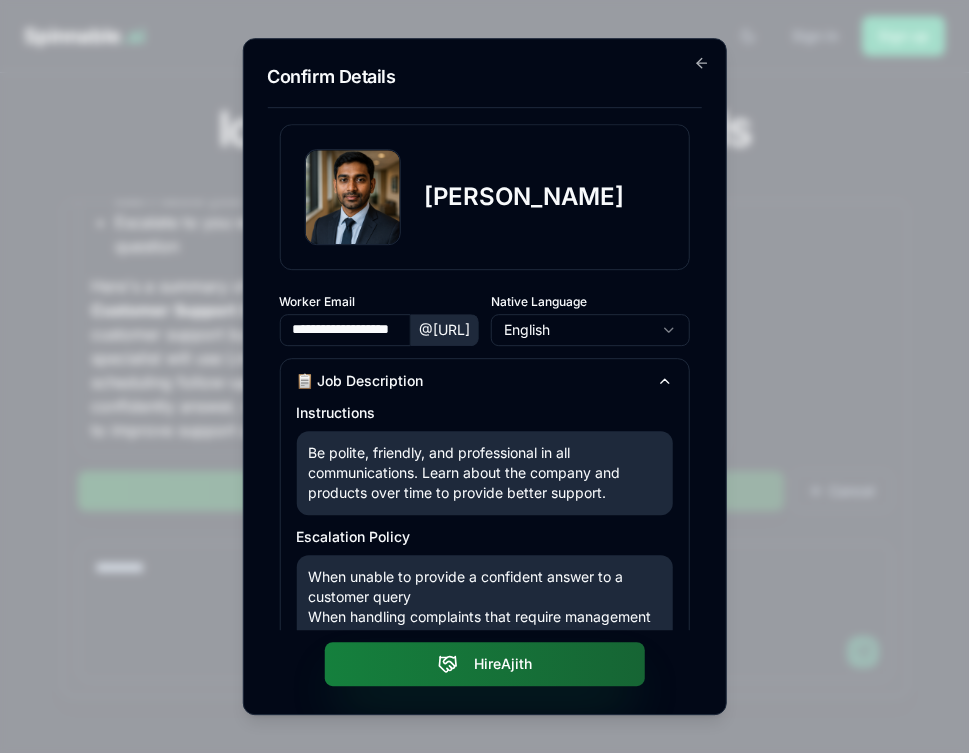 click on "Hire  Ajith" at bounding box center (485, 664) 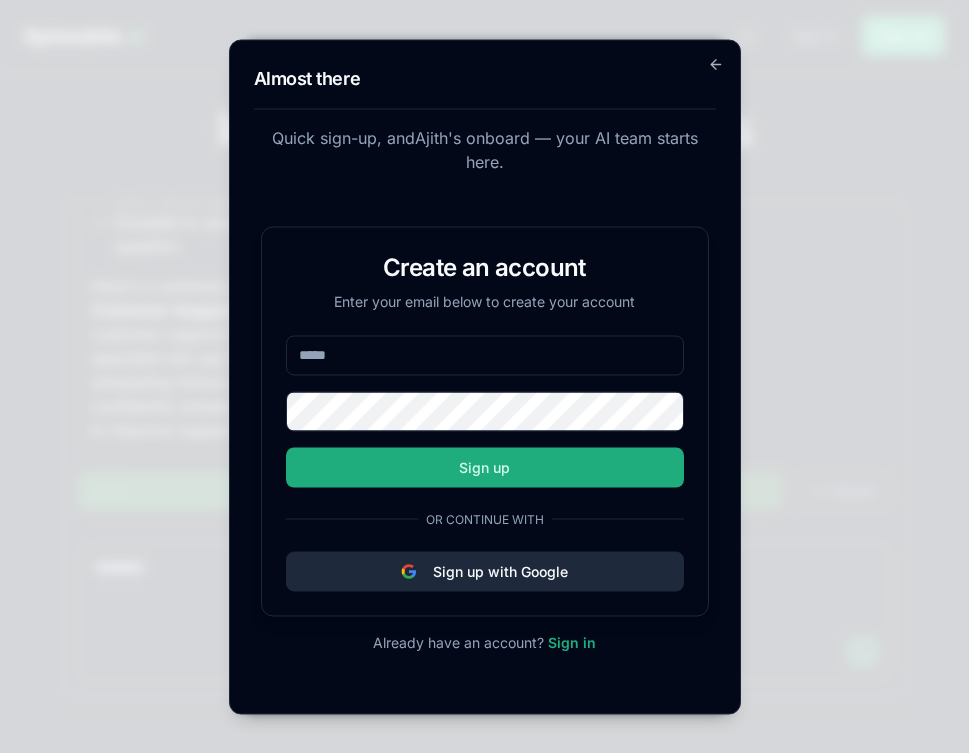 click on "Sign up with Google" at bounding box center (485, 571) 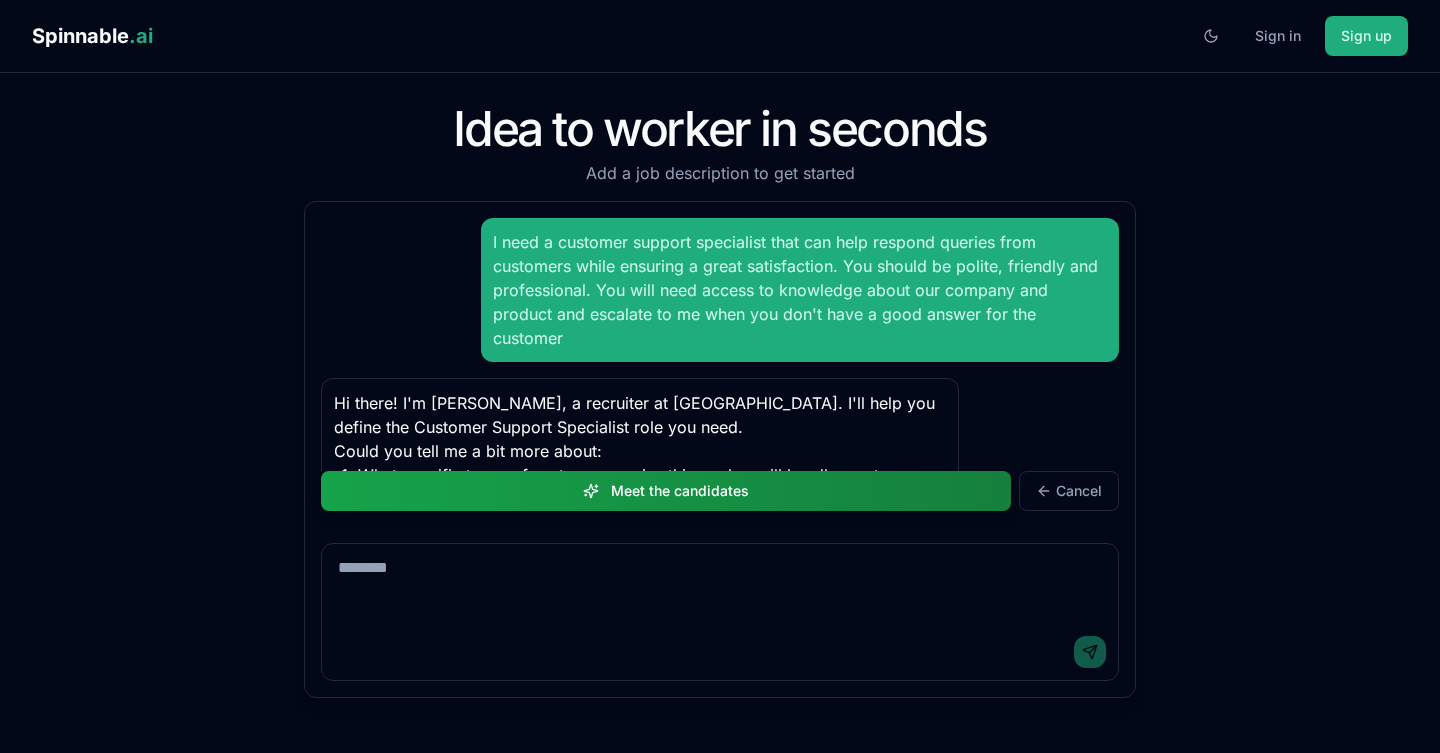 scroll, scrollTop: 0, scrollLeft: 0, axis: both 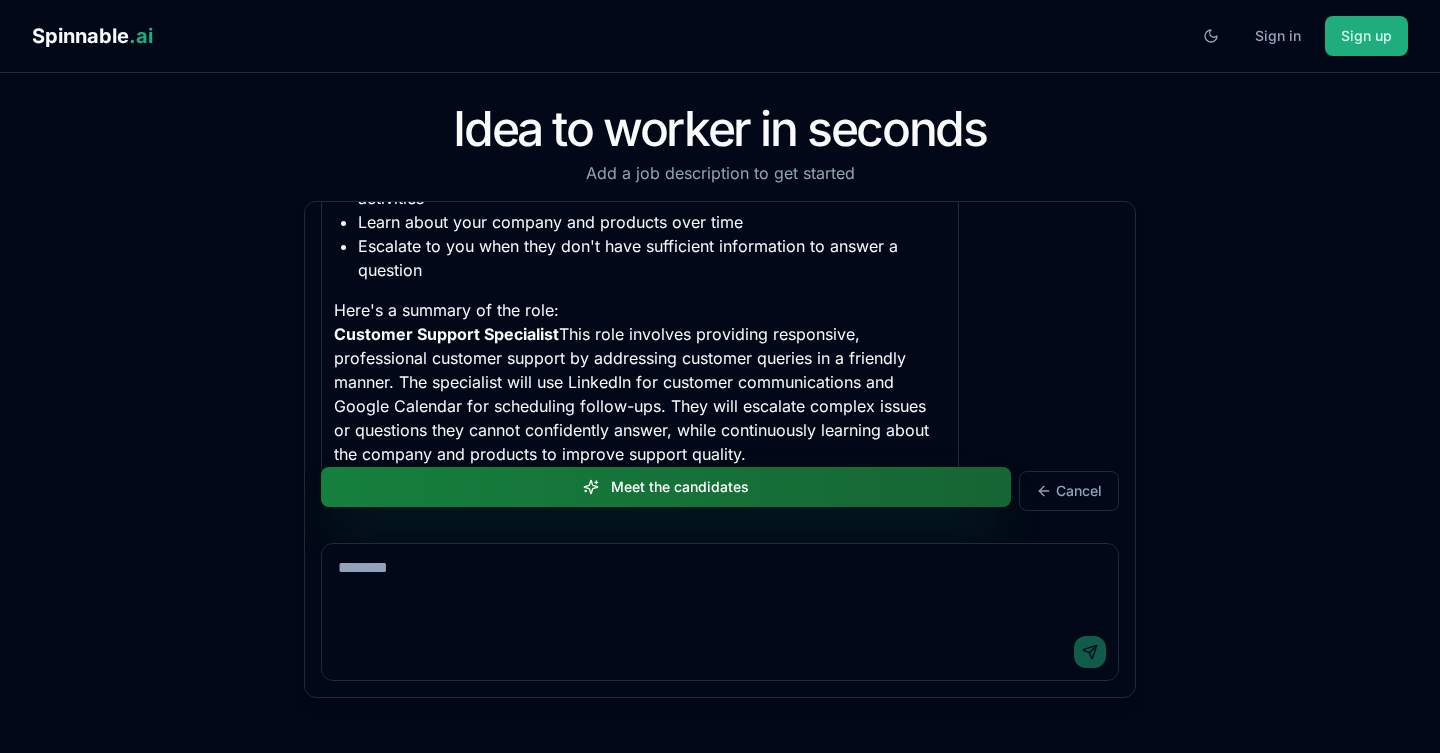 click on "Meet the candidates" at bounding box center [666, 487] 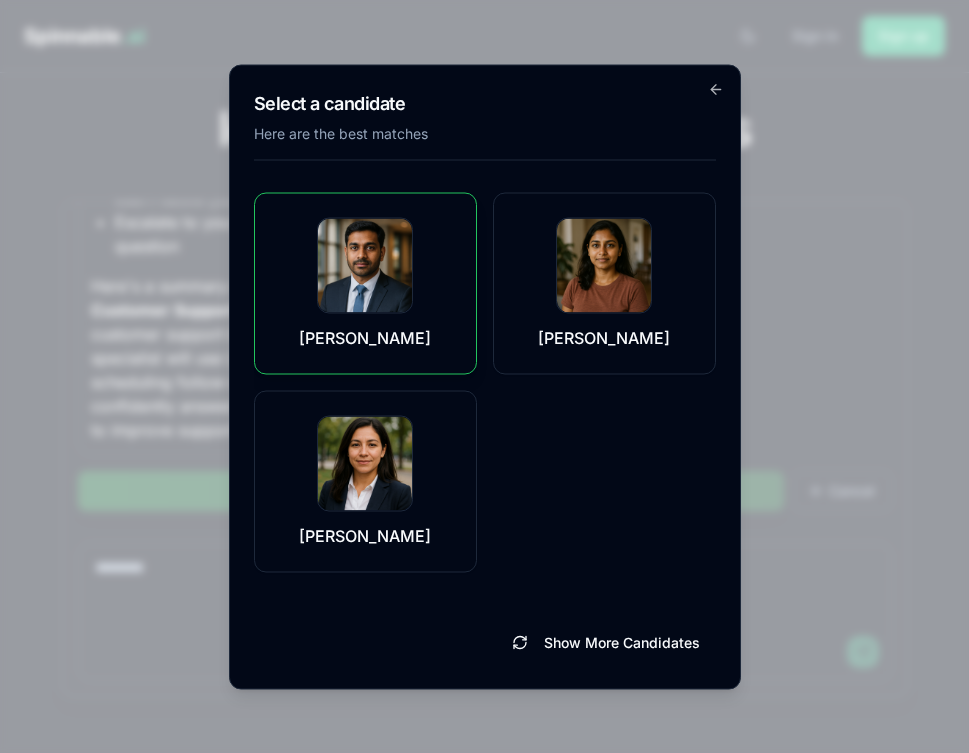 click on "[PERSON_NAME]" at bounding box center [365, 283] 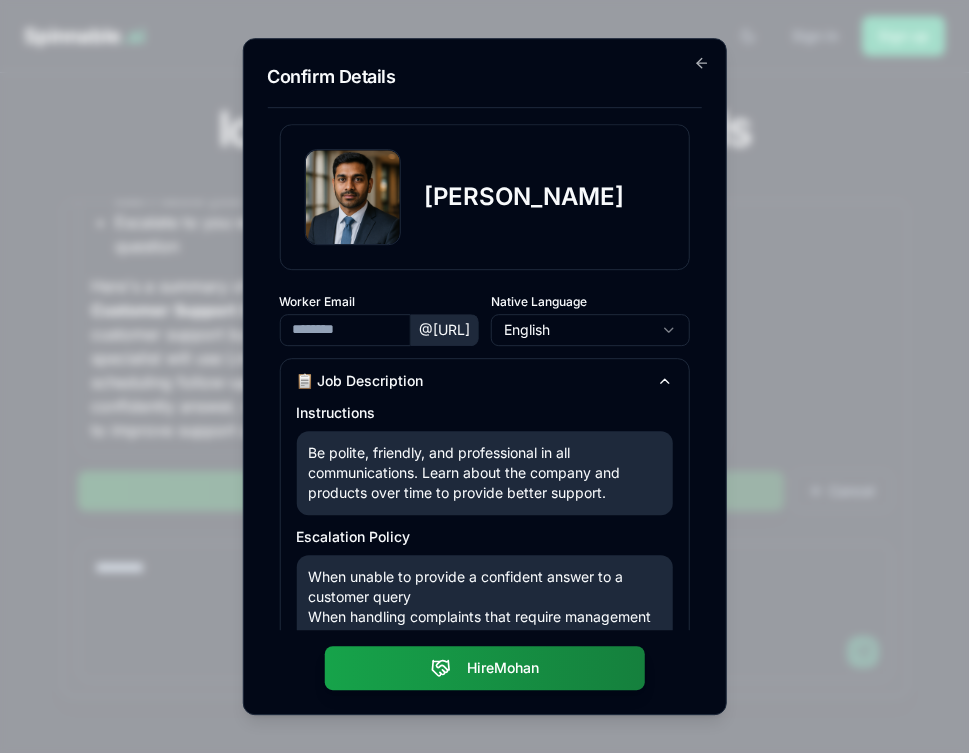 type on "**********" 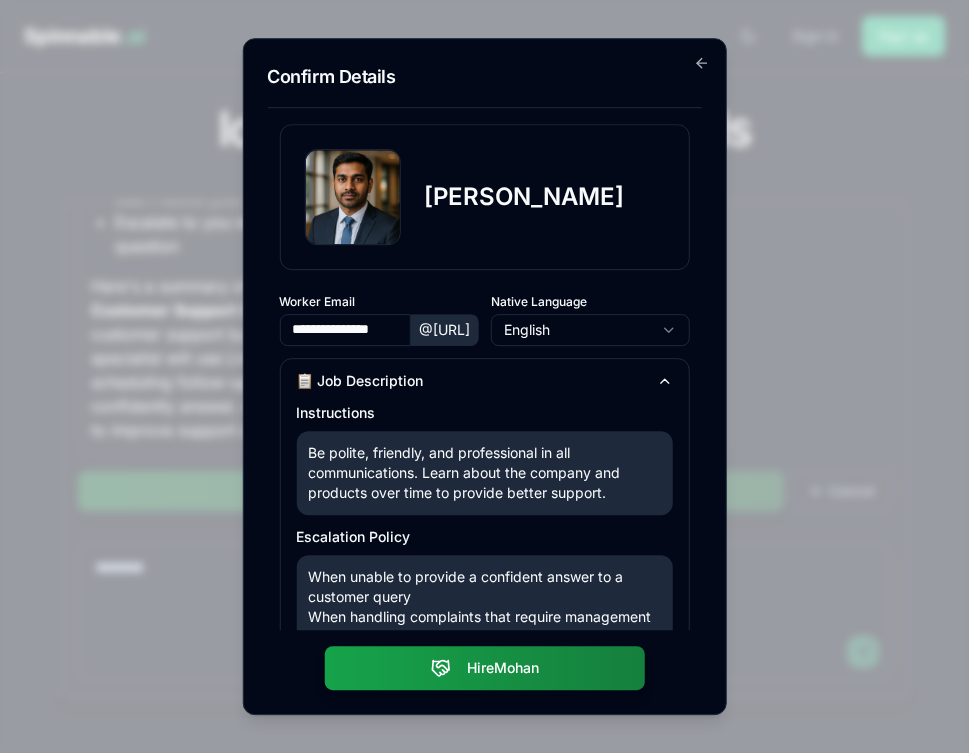 scroll, scrollTop: 345, scrollLeft: 0, axis: vertical 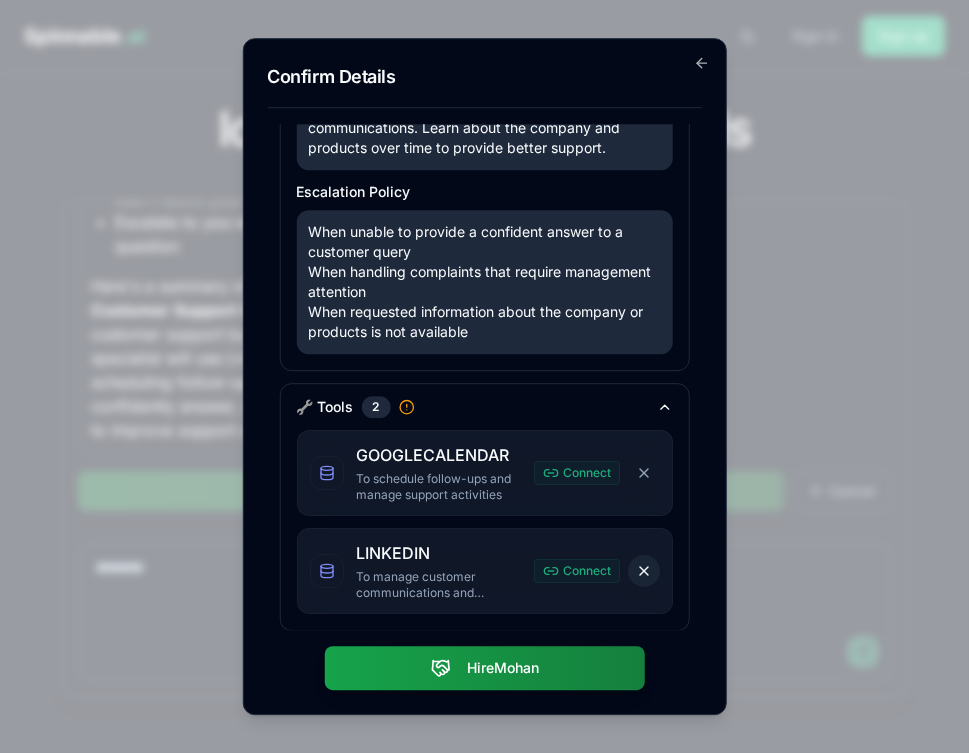 click on "Remove  LINKEDIN" at bounding box center [644, 571] 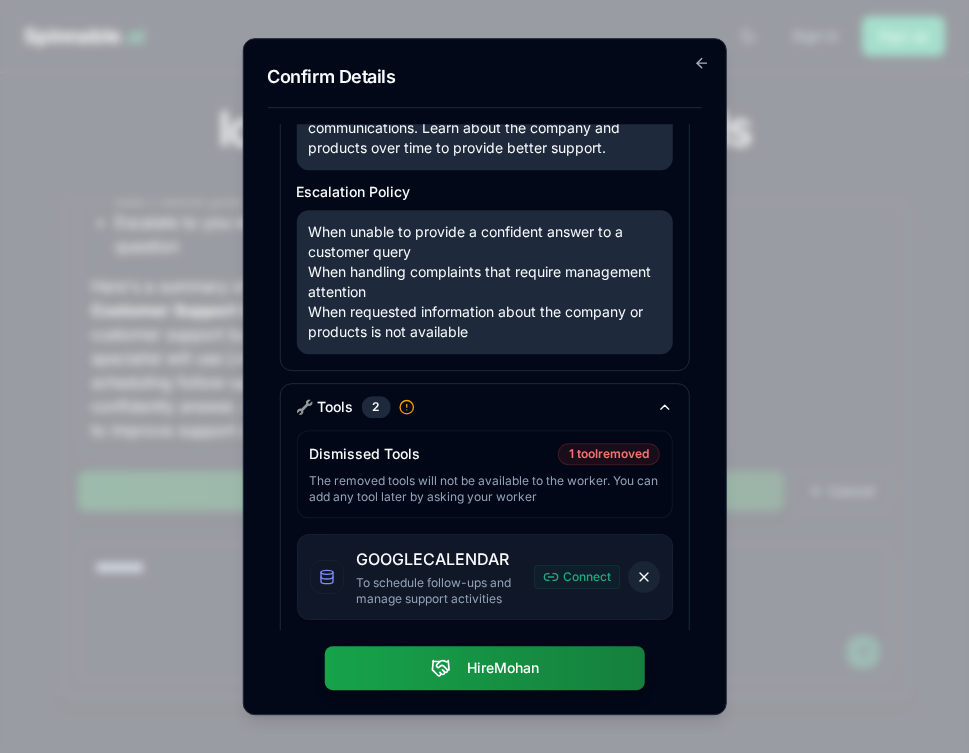 click on "Remove  GOOGLECALENDAR" at bounding box center [644, 577] 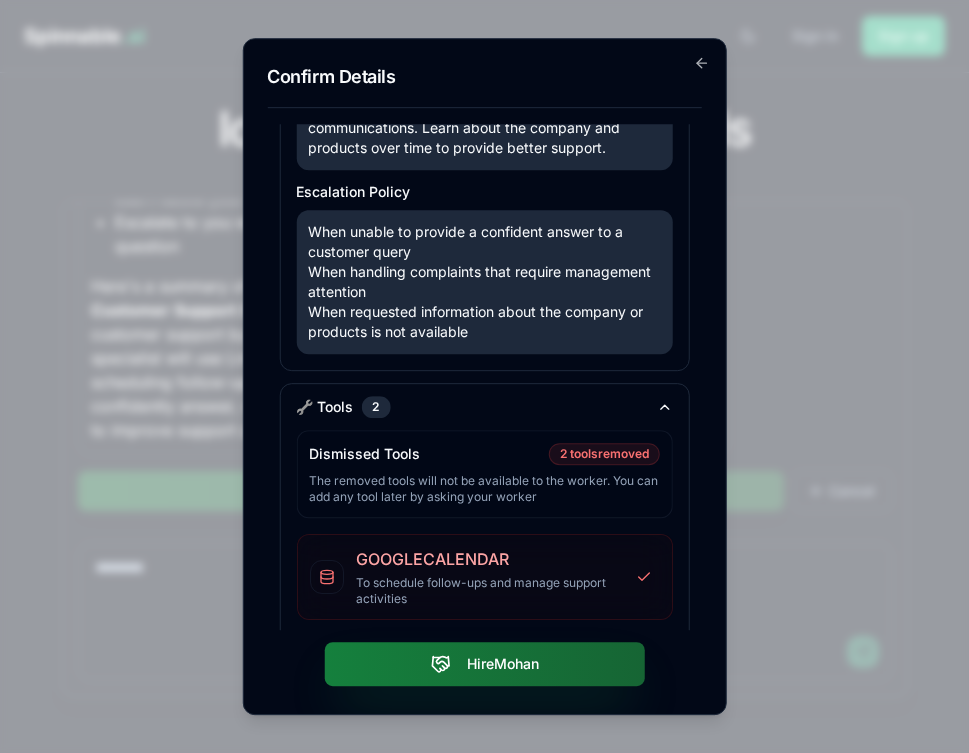 click on "Hire  Mohan" at bounding box center (485, 664) 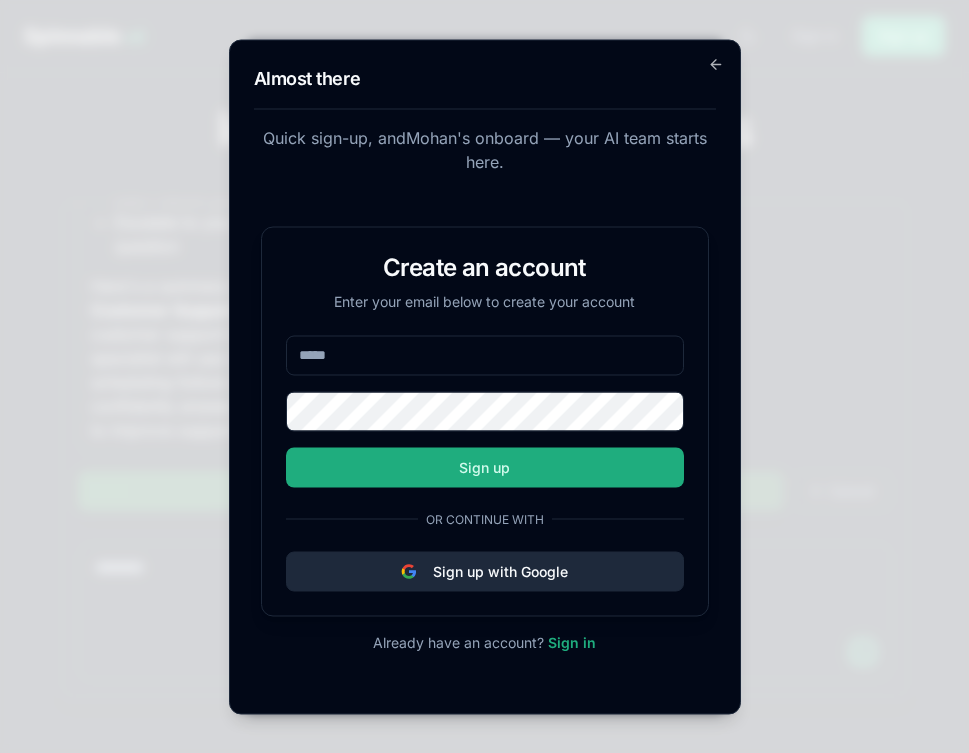 click on "Sign up with Google" at bounding box center (485, 571) 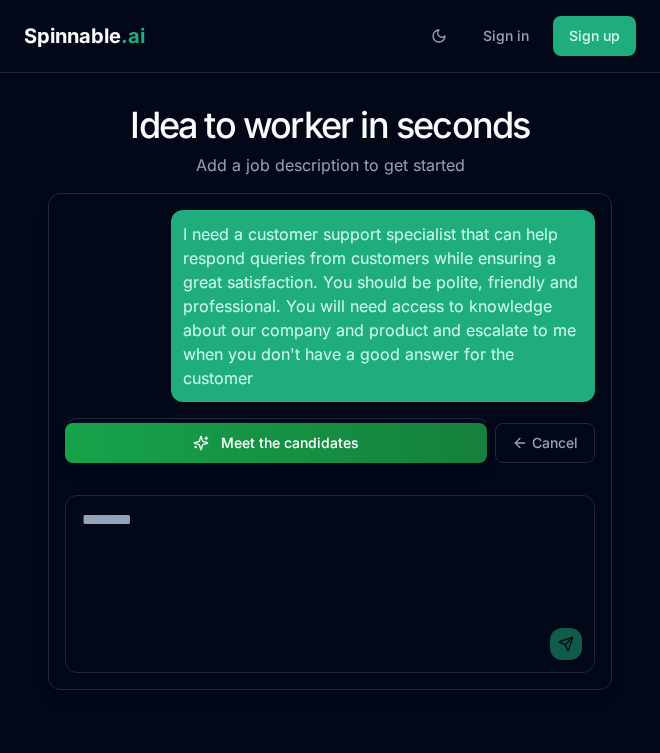 scroll, scrollTop: 0, scrollLeft: 0, axis: both 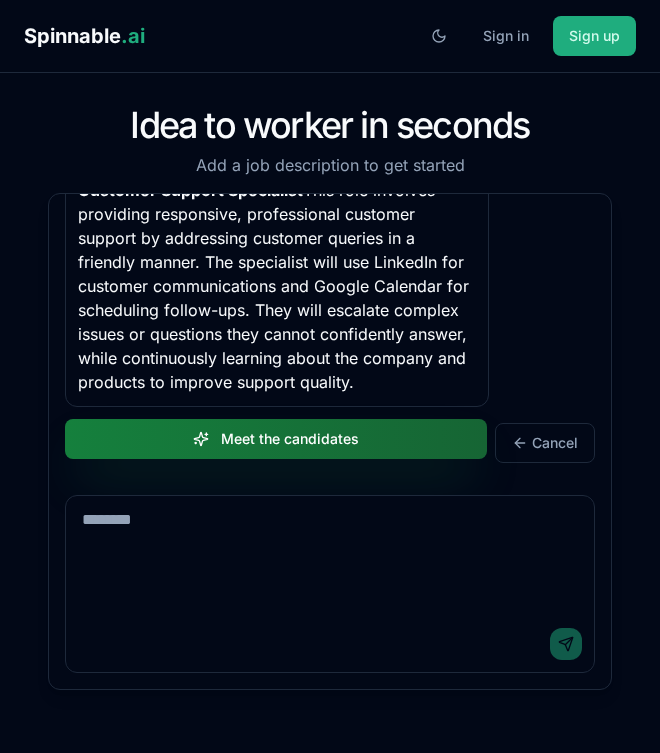 click on "Meet the candidates" at bounding box center [276, 439] 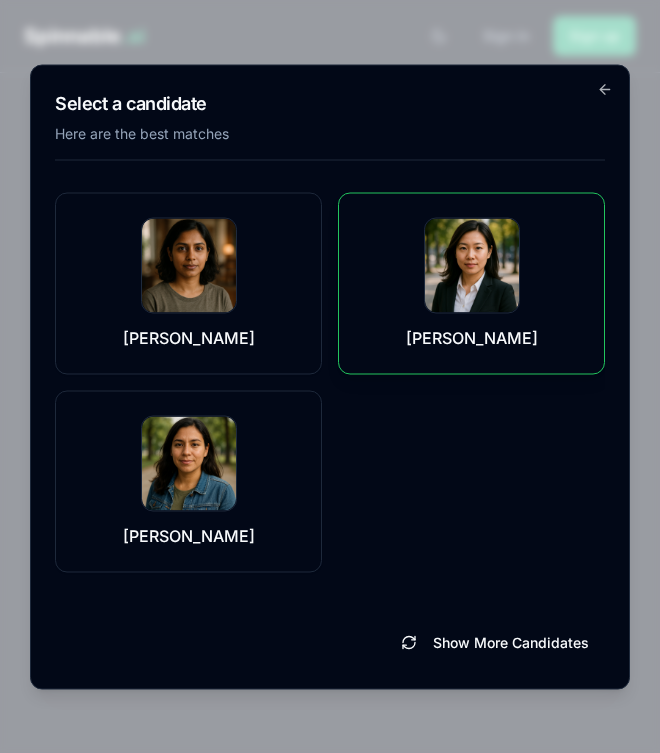 click at bounding box center (472, 265) 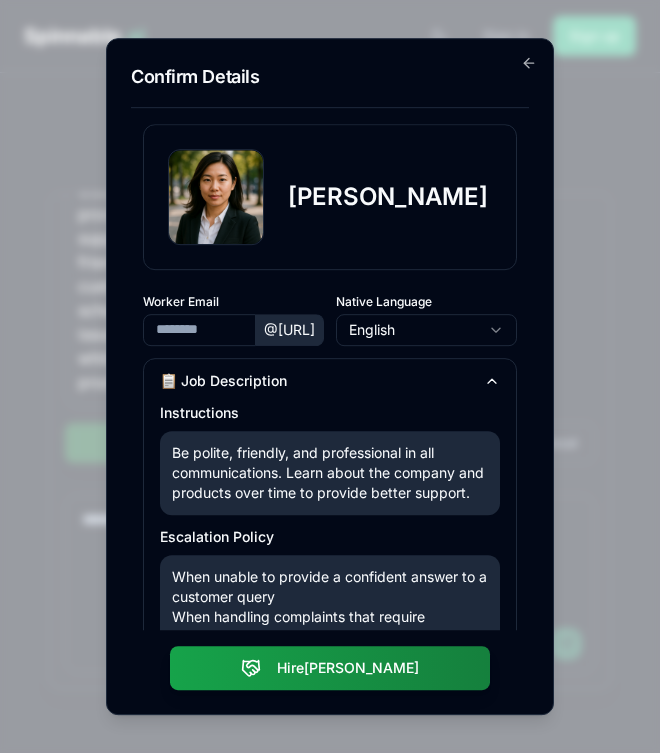 type on "**********" 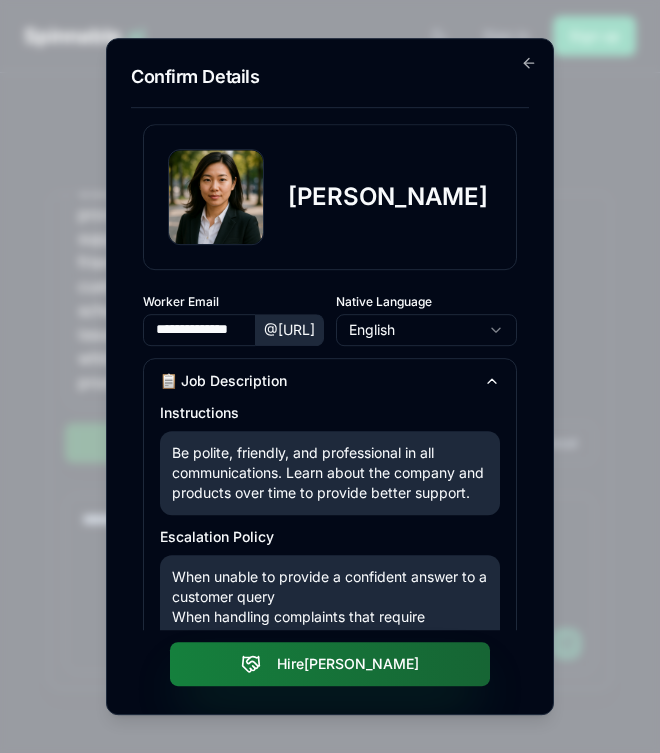 click on "Hire  Kimberly" at bounding box center (330, 664) 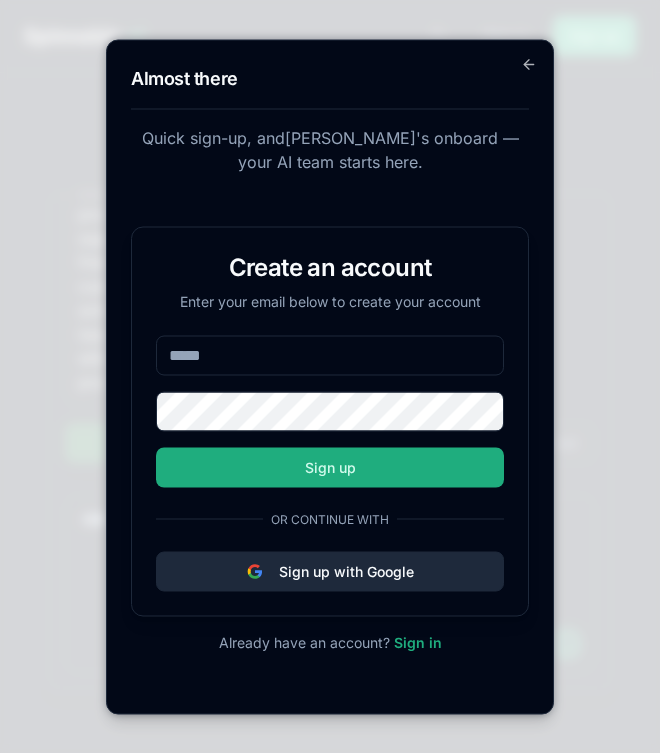 click on "Sign up with Google" at bounding box center (330, 571) 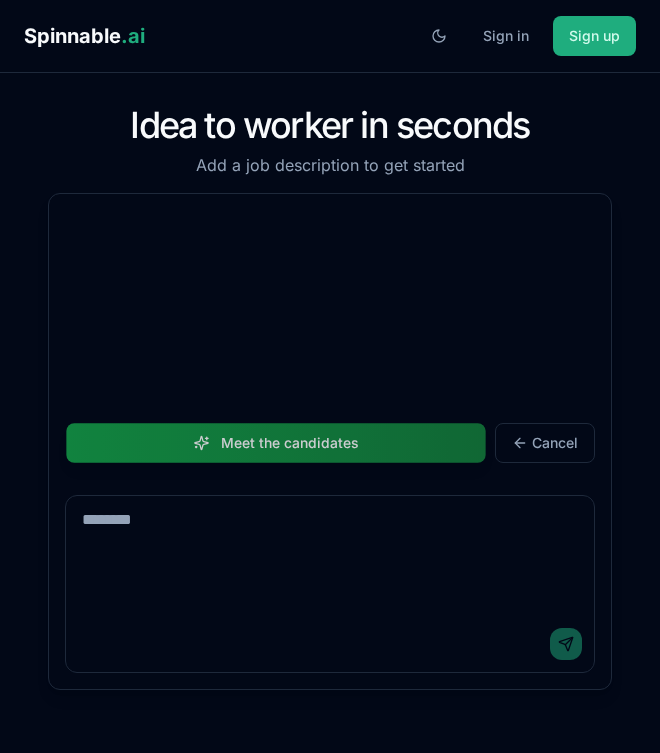 scroll, scrollTop: 0, scrollLeft: 0, axis: both 